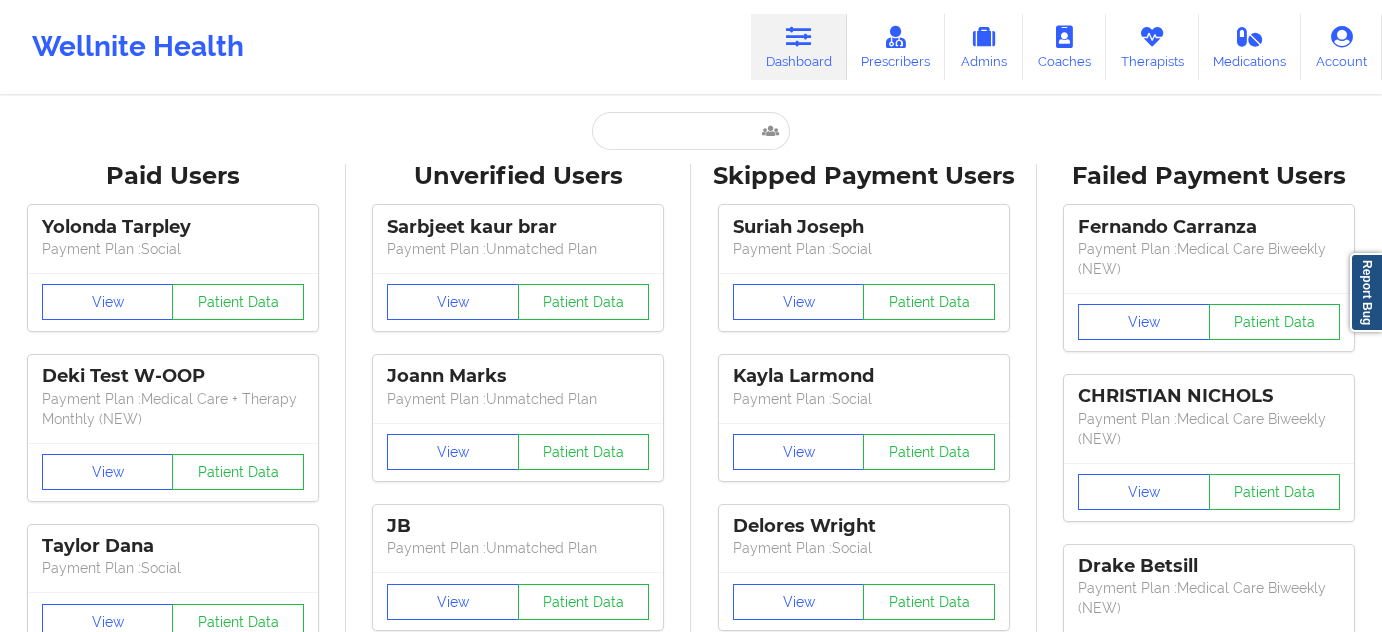 scroll, scrollTop: 0, scrollLeft: 0, axis: both 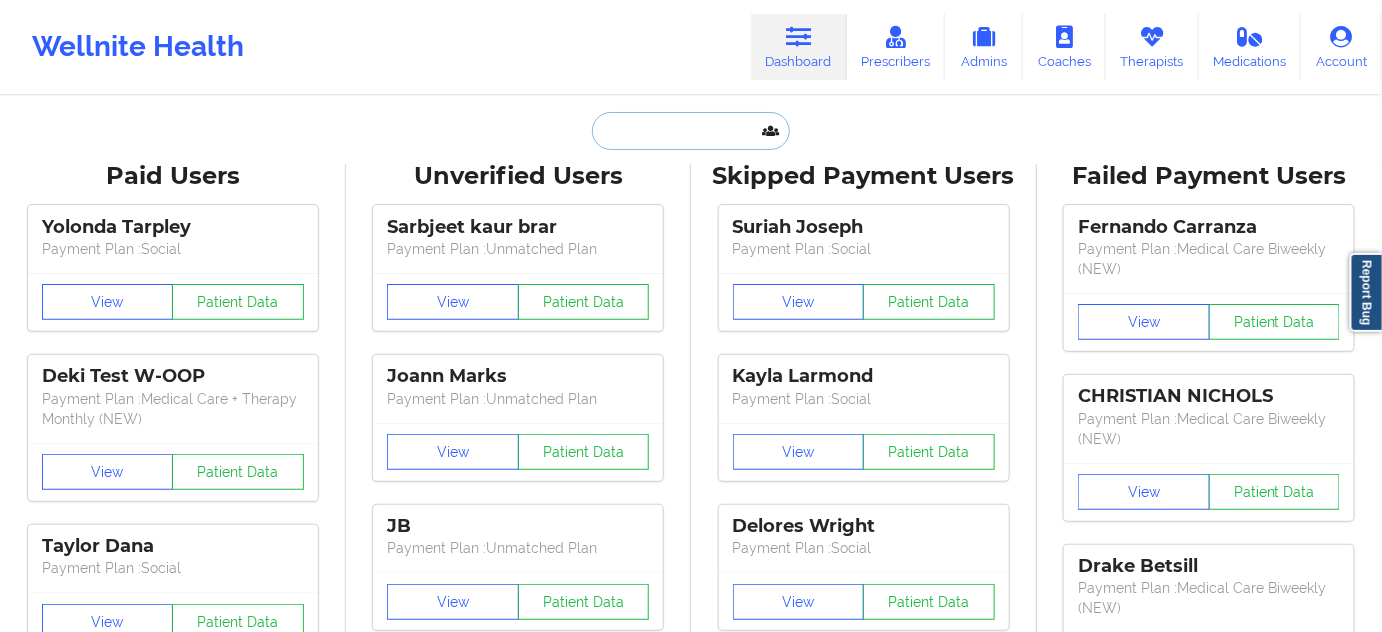 click at bounding box center (691, 131) 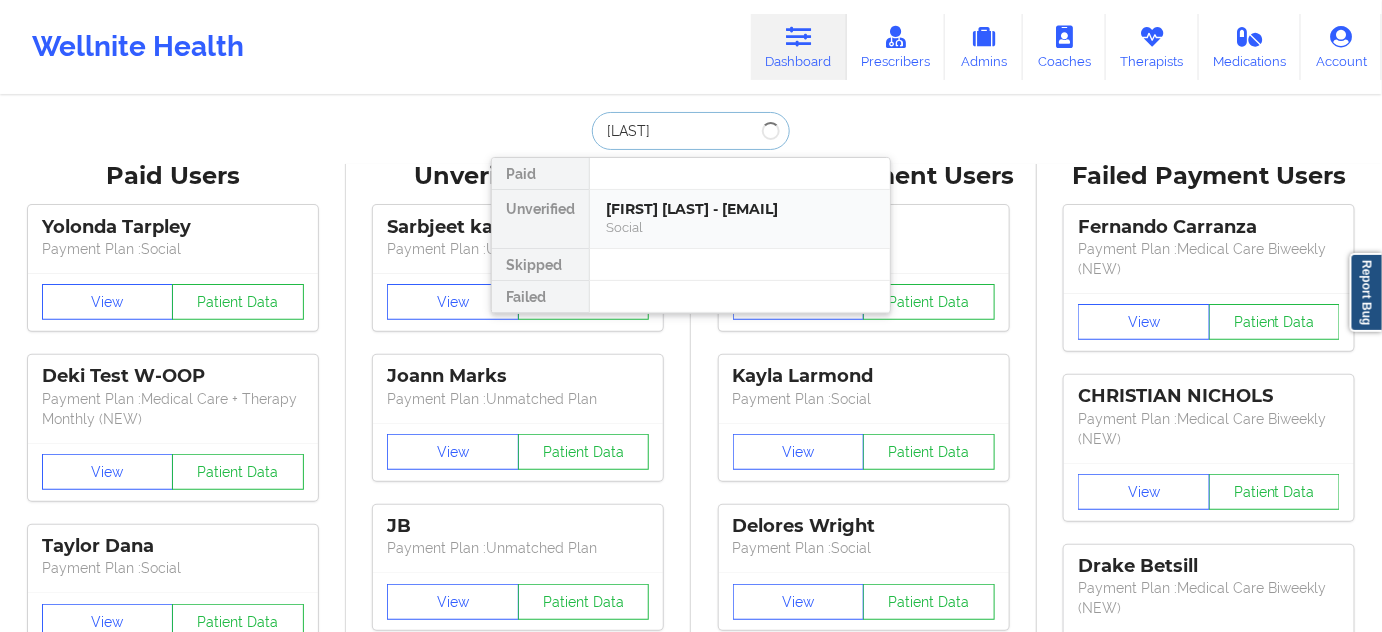 type on "[LAST]" 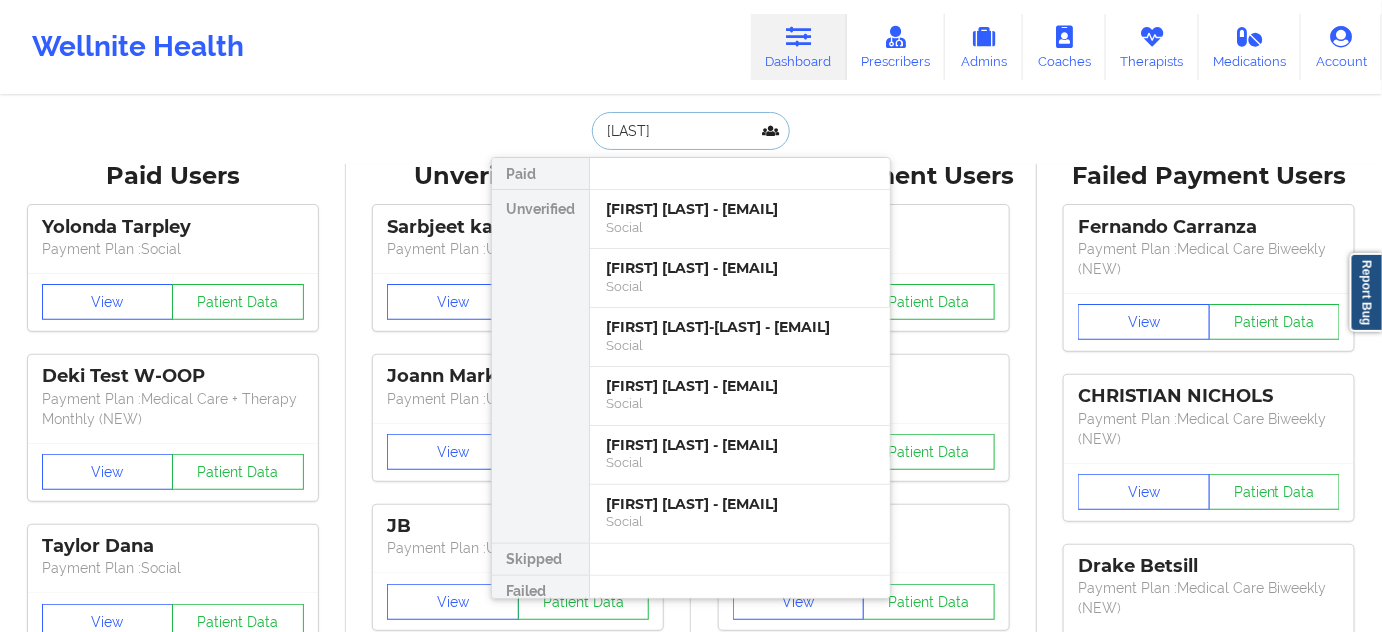 click on "[FIRST] [LAST] - [EMAIL]" at bounding box center (740, 209) 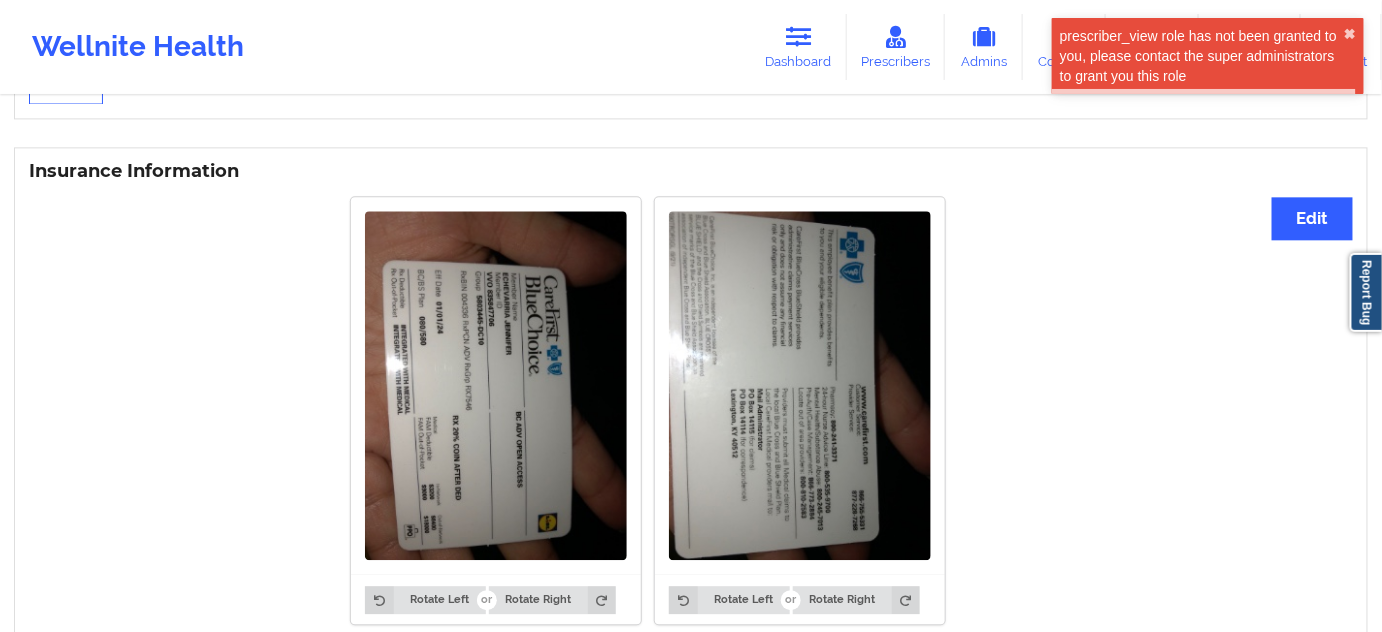 scroll, scrollTop: 1469, scrollLeft: 0, axis: vertical 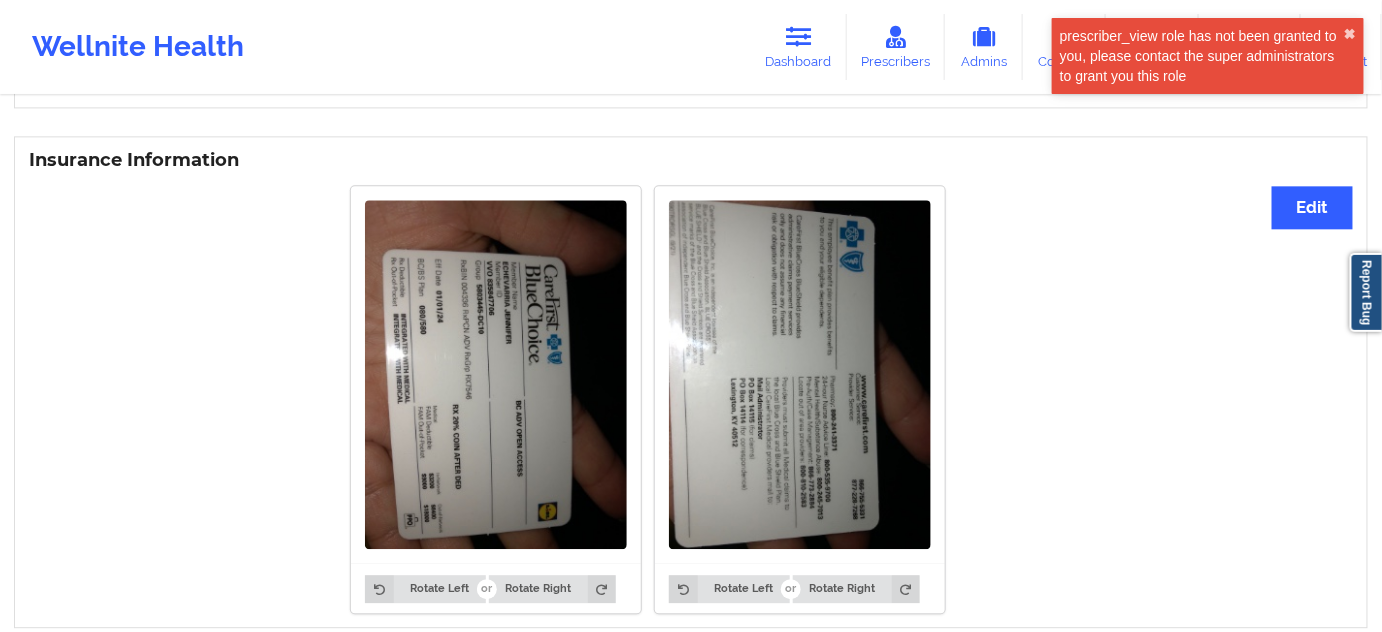 click at bounding box center (496, 374) 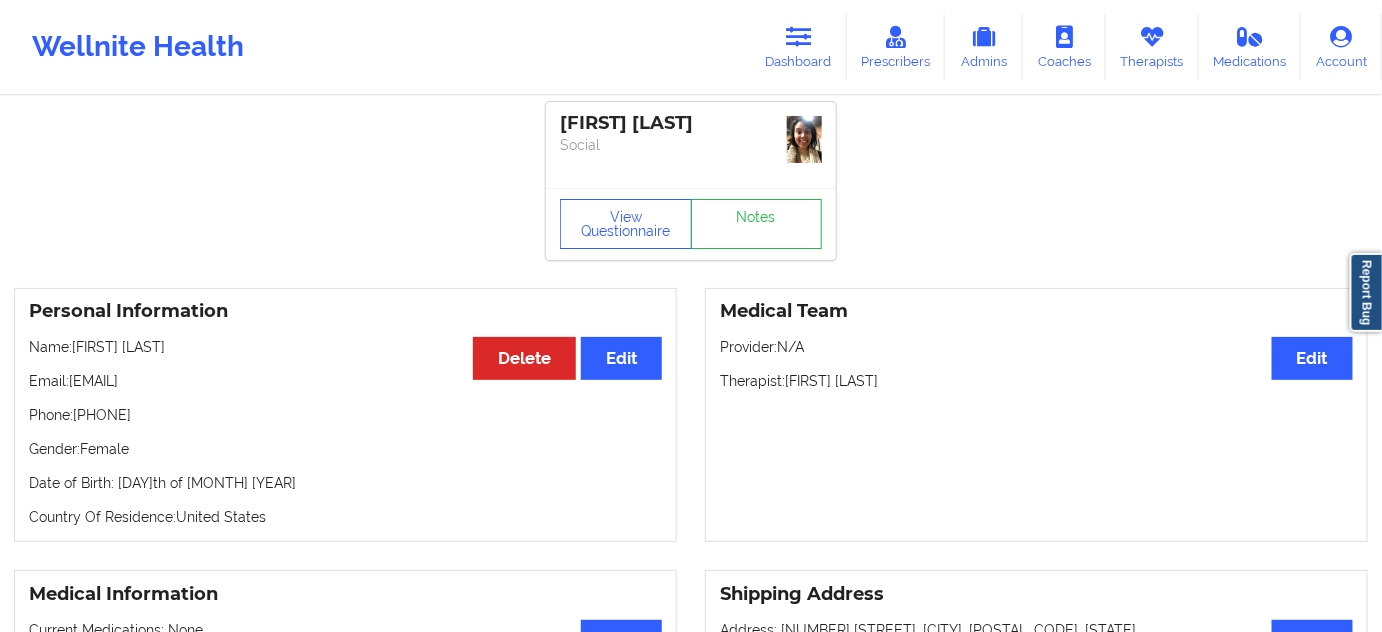 scroll, scrollTop: 0, scrollLeft: 0, axis: both 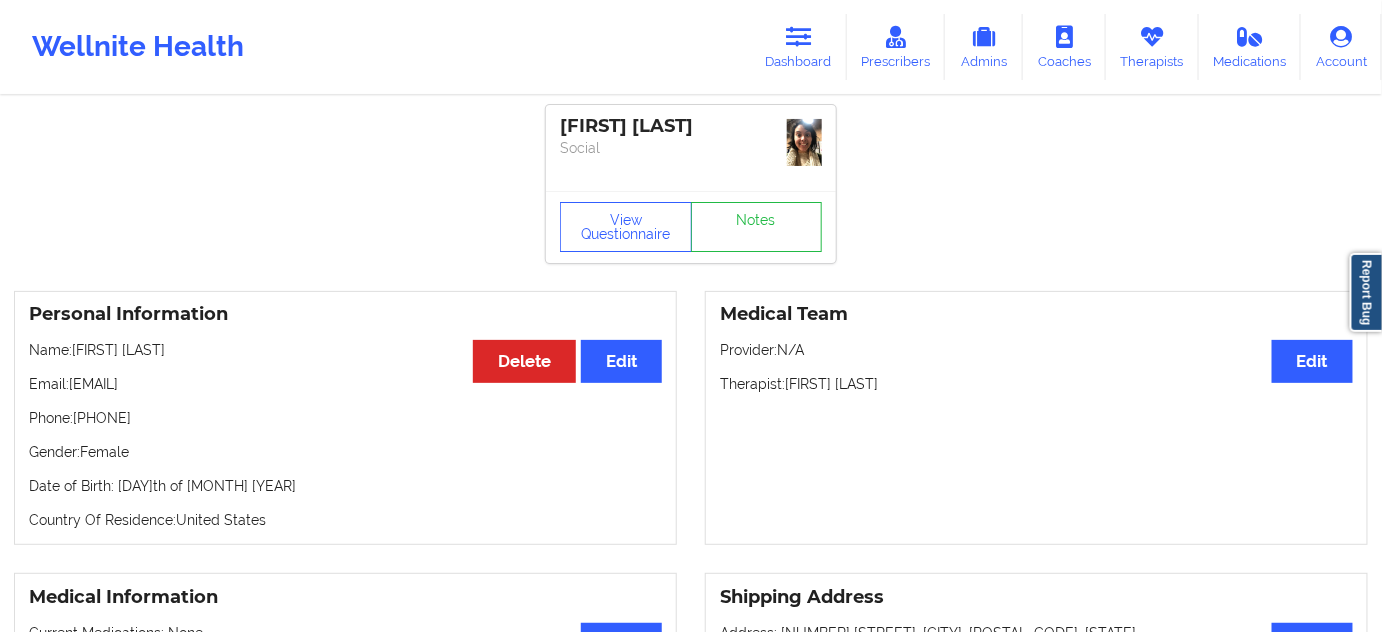 click on "[FIRST] [LAST]" at bounding box center [691, 126] 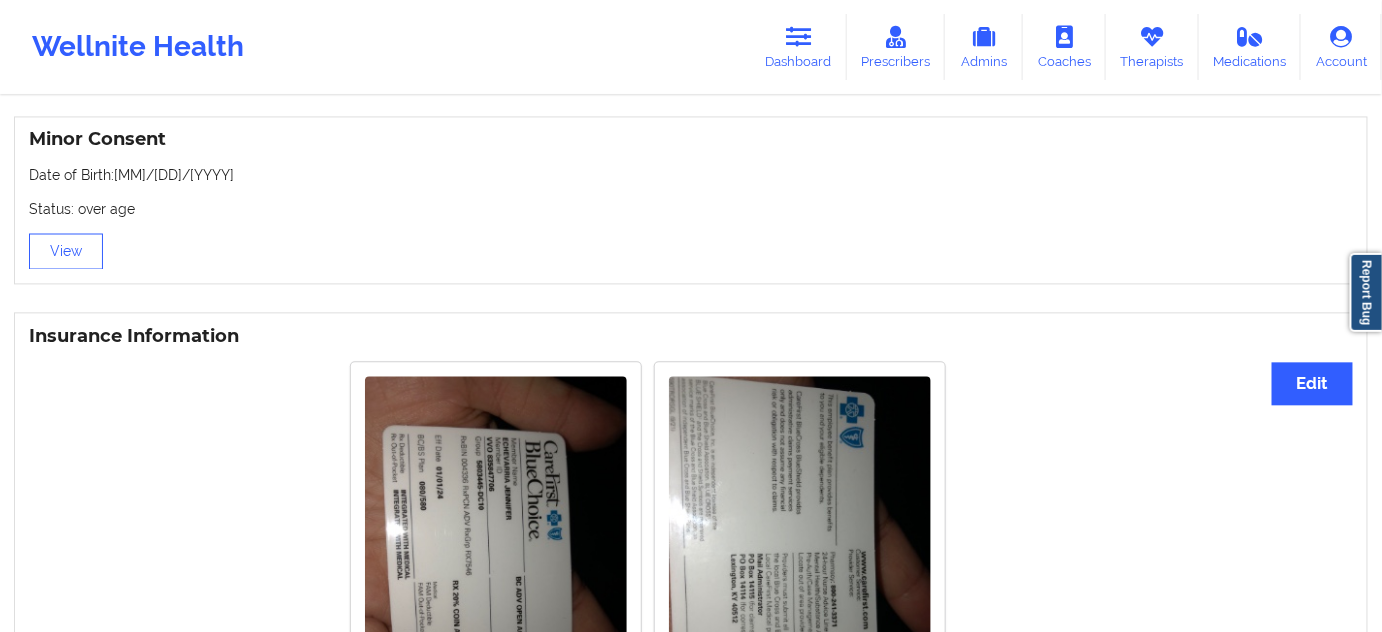 scroll, scrollTop: 1333, scrollLeft: 0, axis: vertical 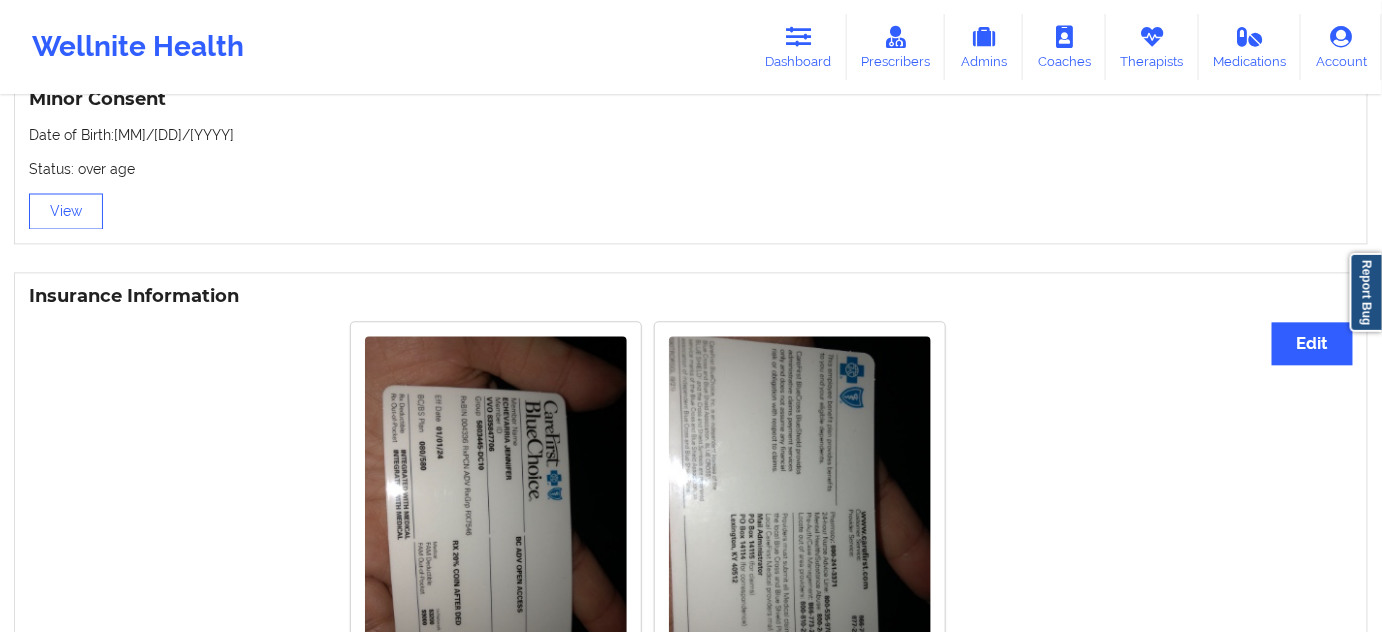 drag, startPoint x: 785, startPoint y: 47, endPoint x: 733, endPoint y: 15, distance: 61.05735 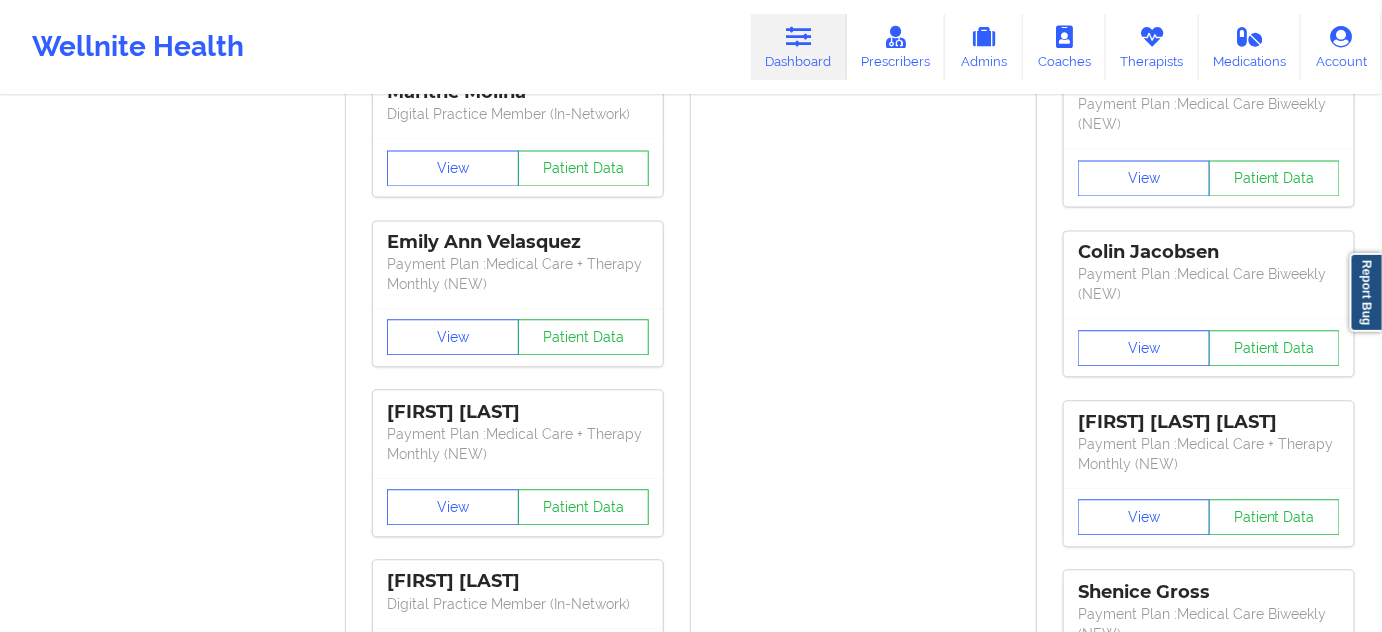 click on "Dashboard" at bounding box center (799, 47) 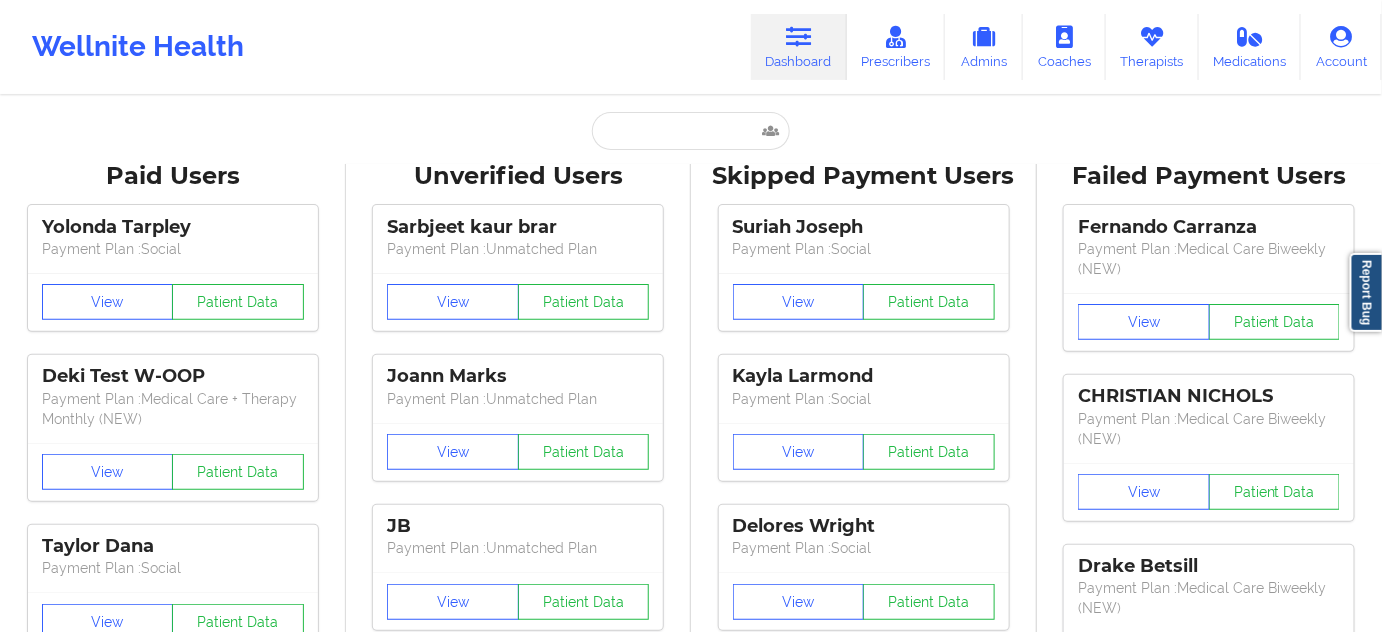 scroll, scrollTop: 0, scrollLeft: 0, axis: both 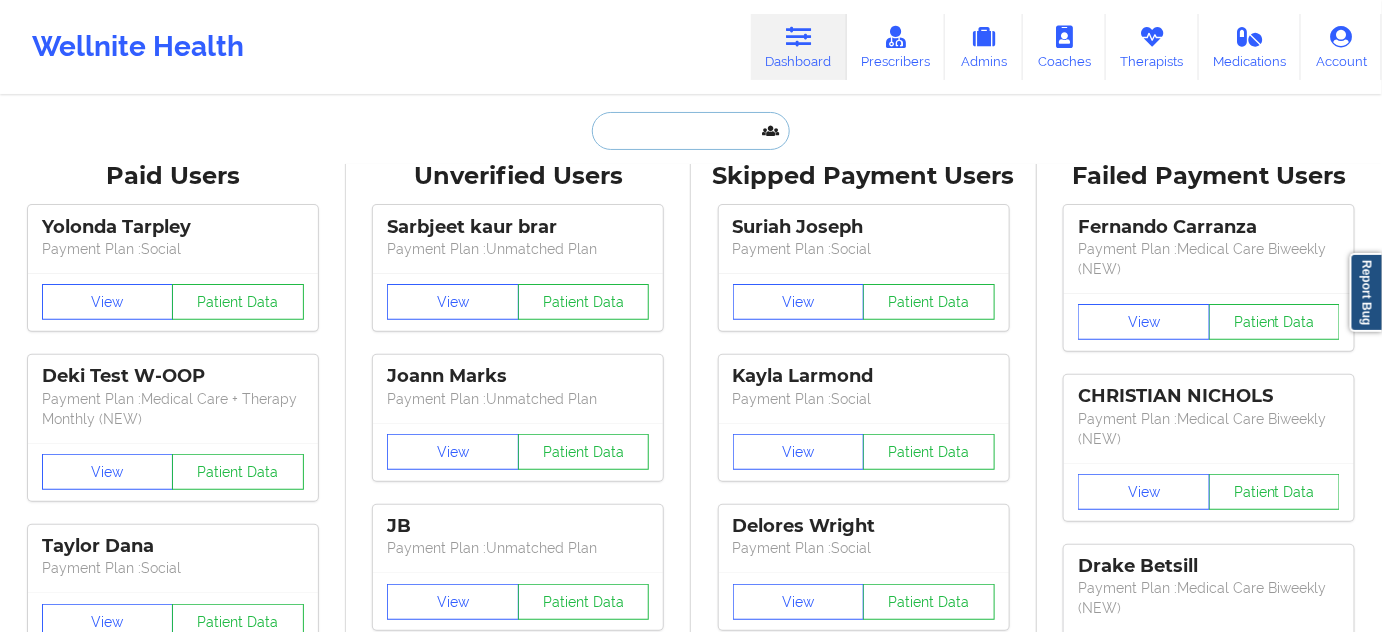click at bounding box center (691, 131) 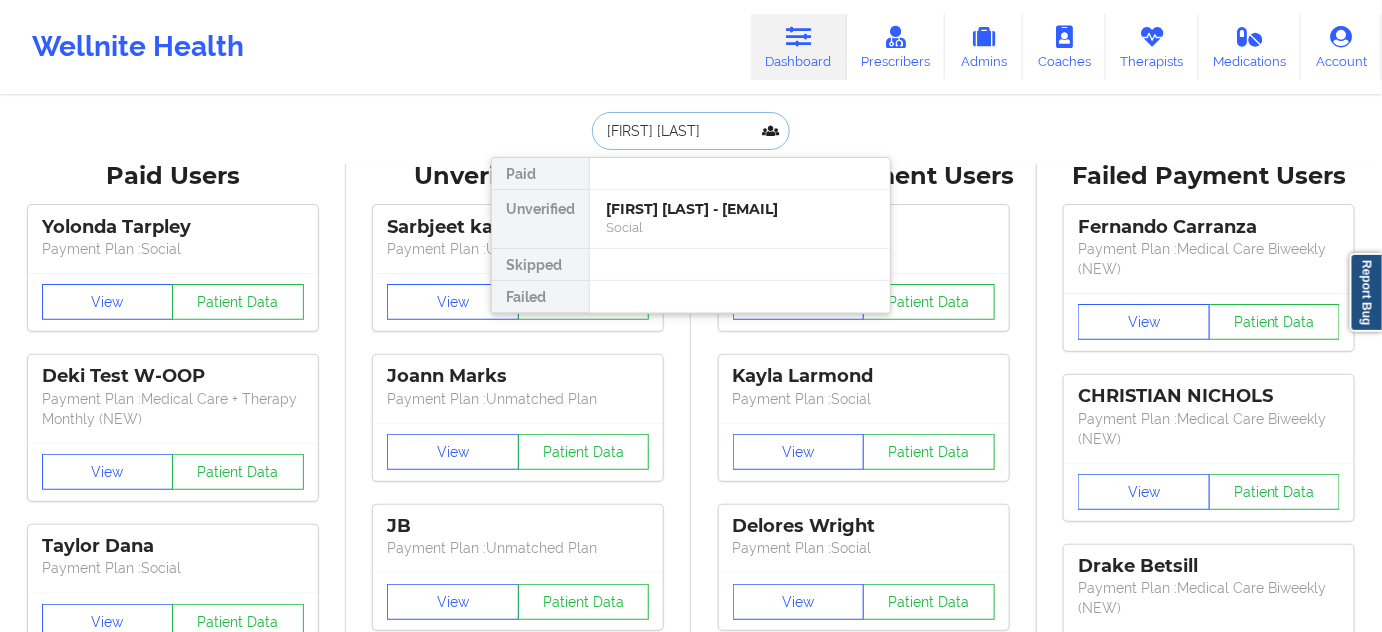 click on "[FIRST] [LAST] - [EMAIL]" at bounding box center (740, 209) 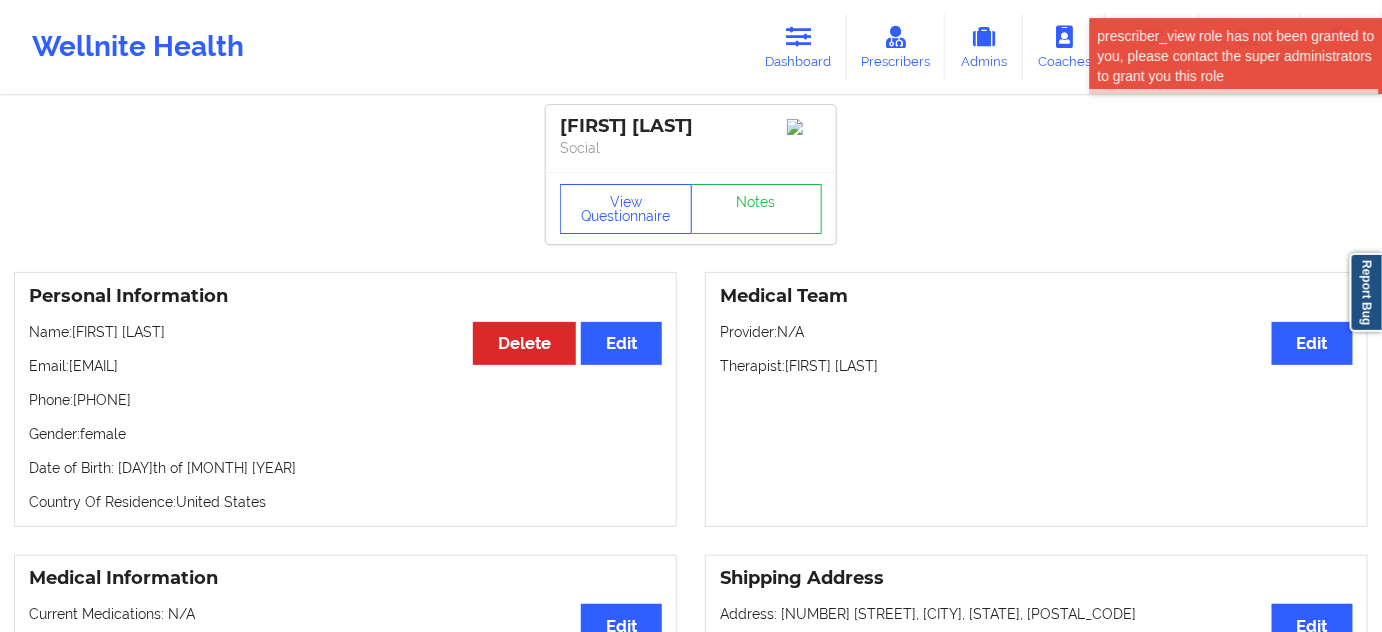click on "[FIRST] [LAST]" at bounding box center [691, 126] 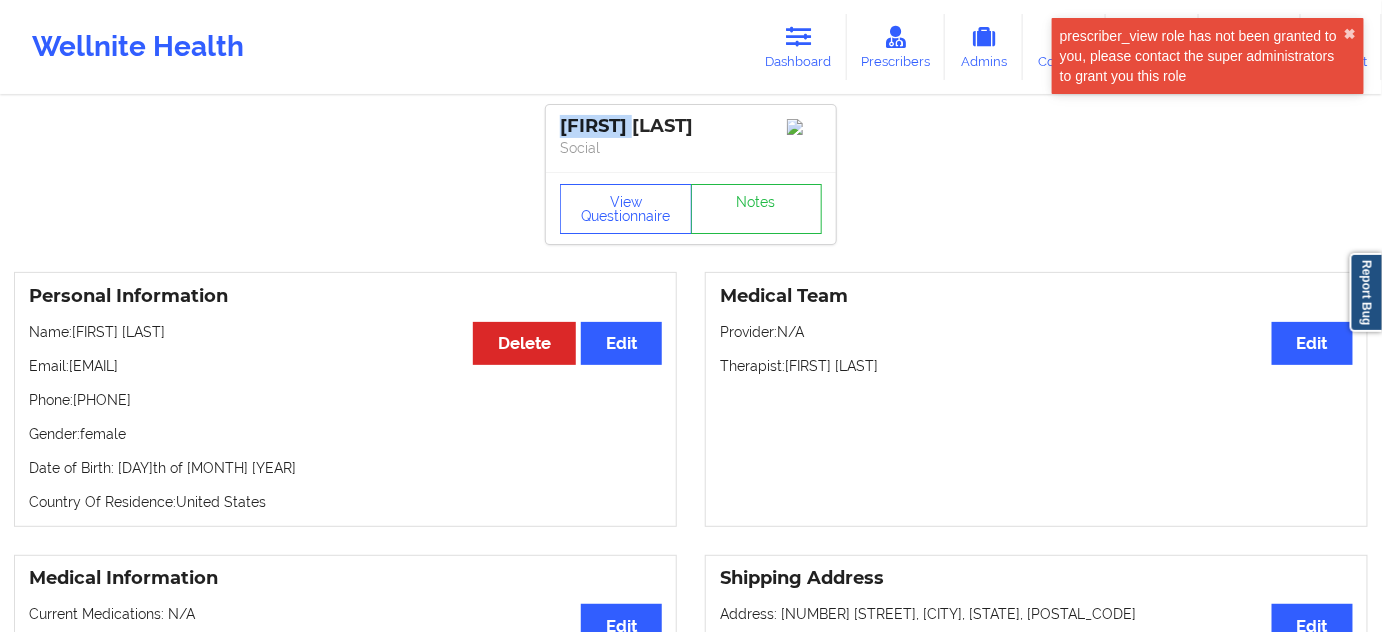 click on "[FIRST] [LAST]" at bounding box center (691, 126) 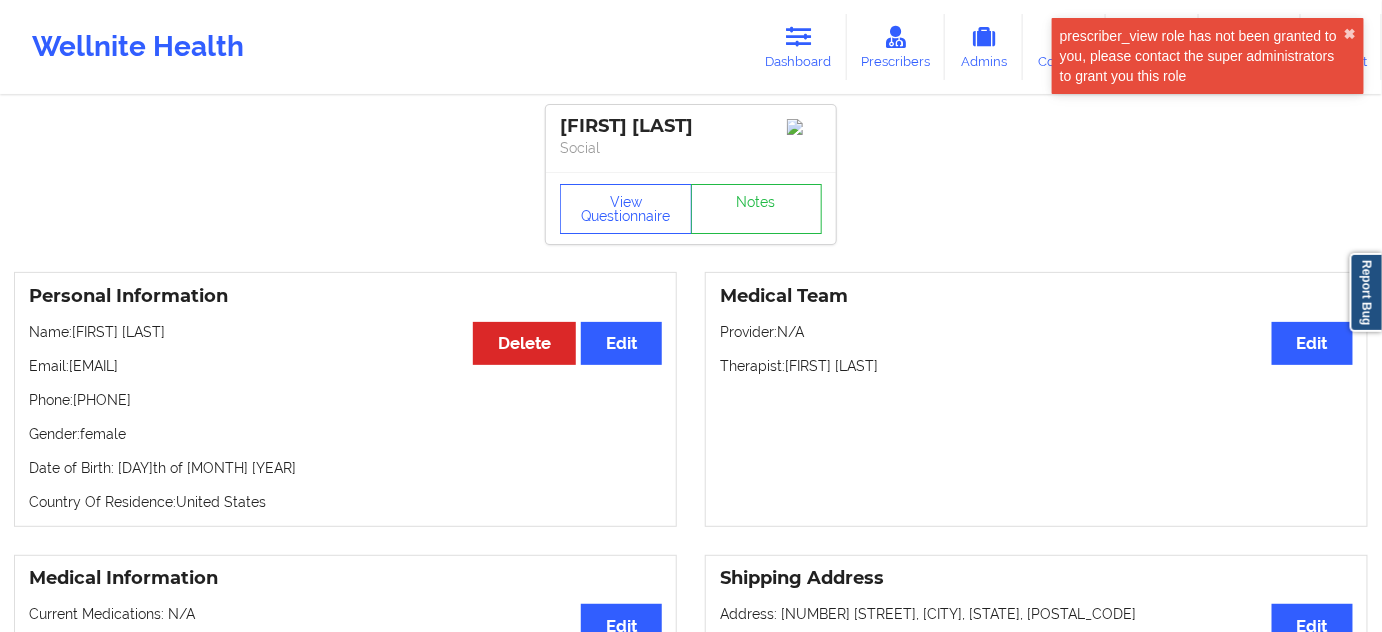 click on "[FIRST] [LAST]" at bounding box center (691, 126) 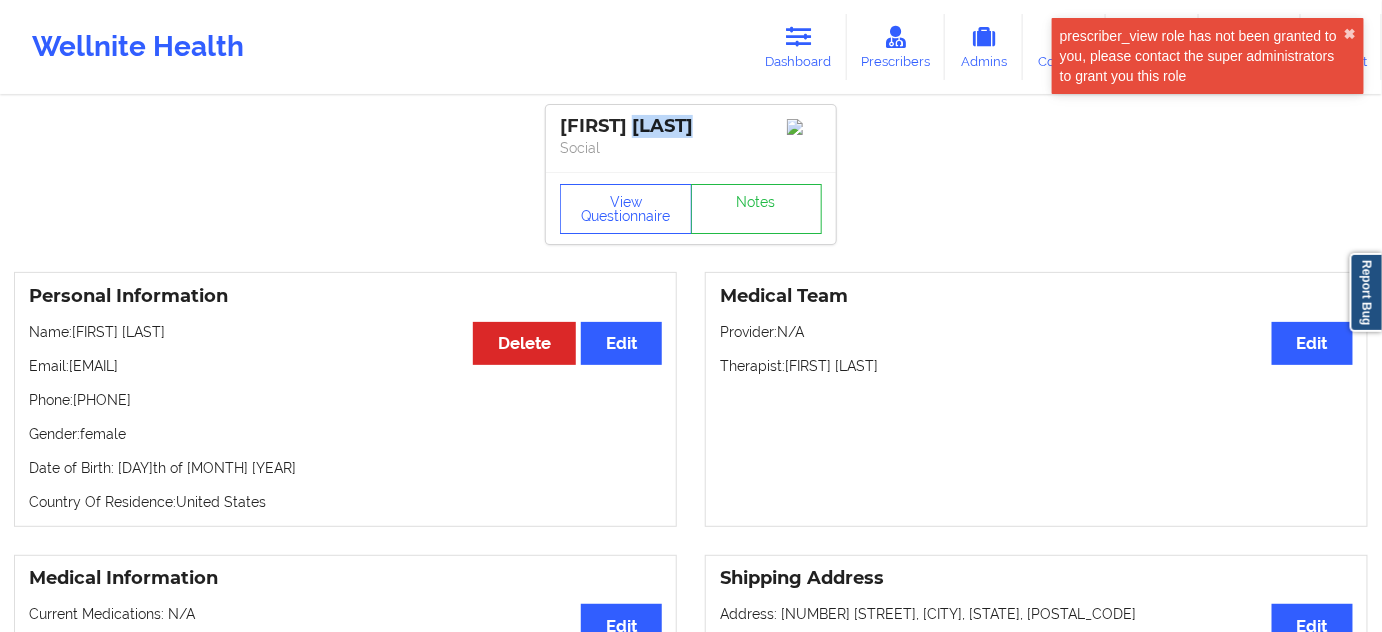 click on "[FIRST] [LAST]" at bounding box center [691, 126] 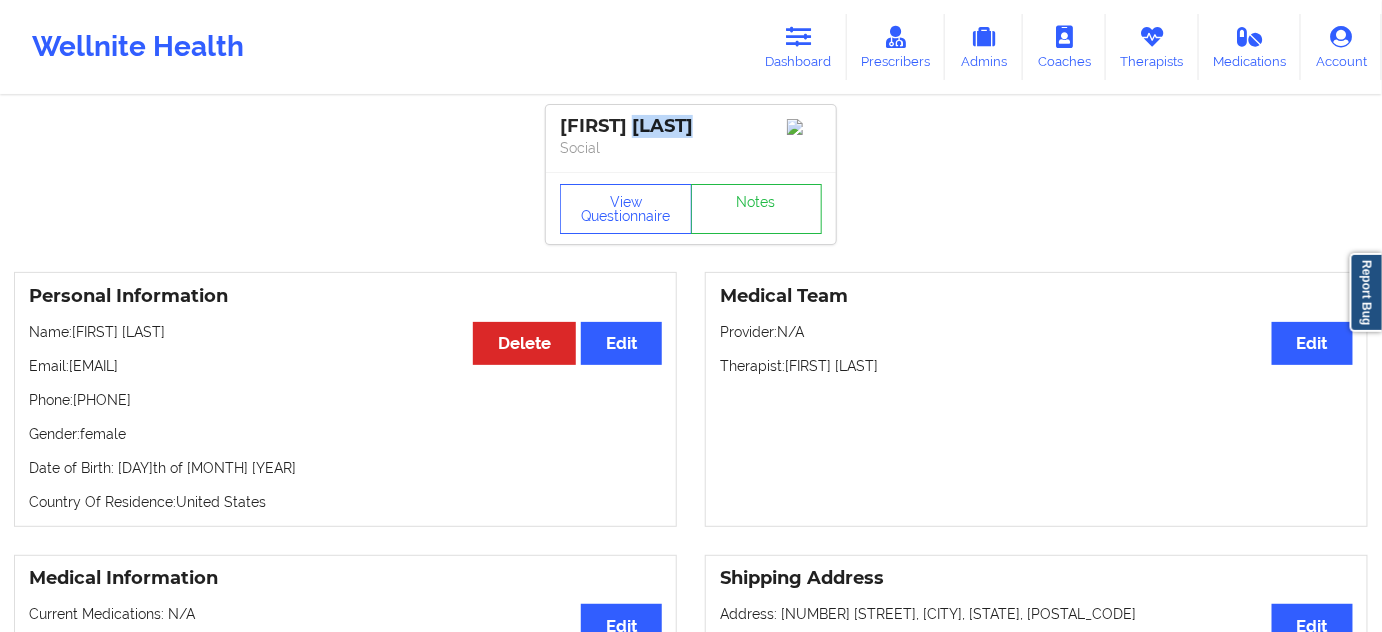 drag, startPoint x: 72, startPoint y: 371, endPoint x: 467, endPoint y: 58, distance: 503.97818 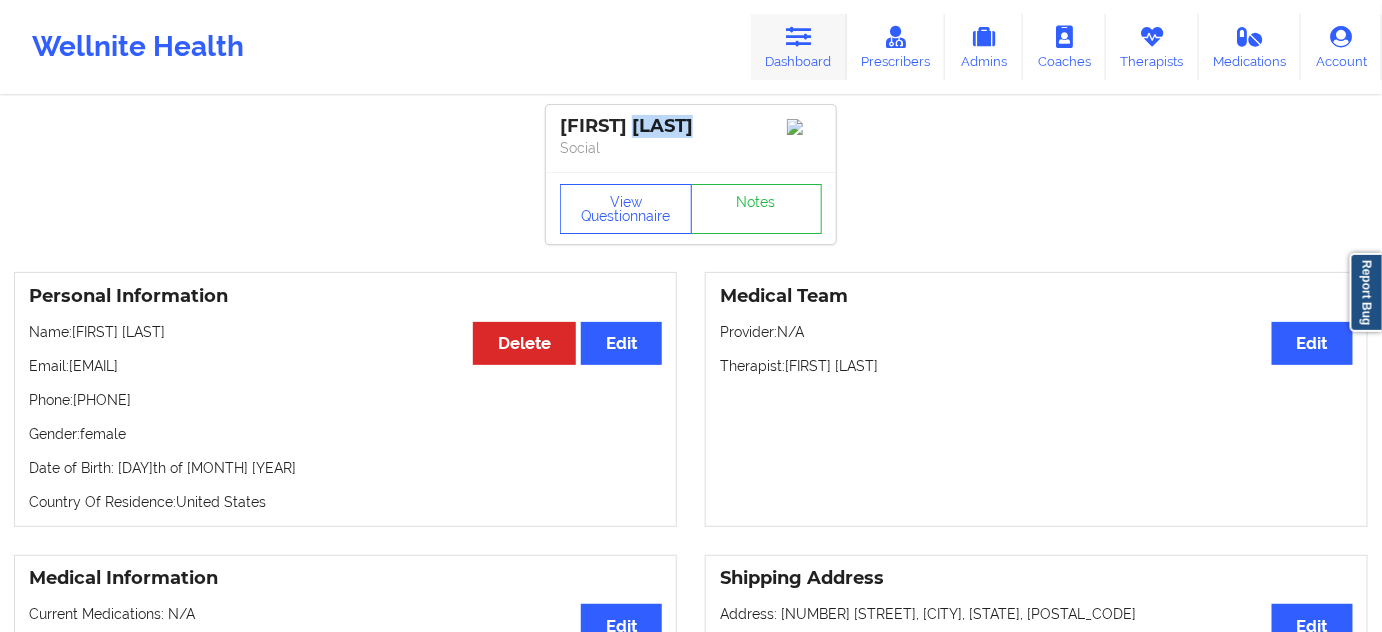 click on "Dashboard" at bounding box center [799, 47] 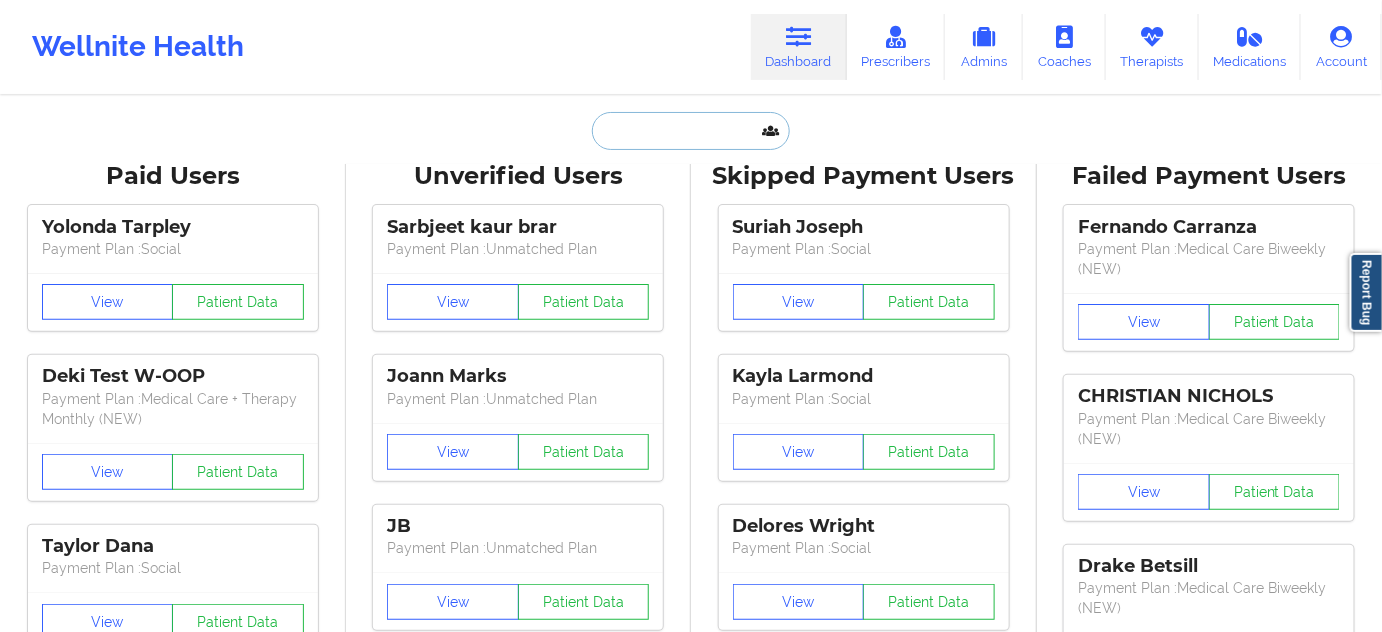click at bounding box center [691, 131] 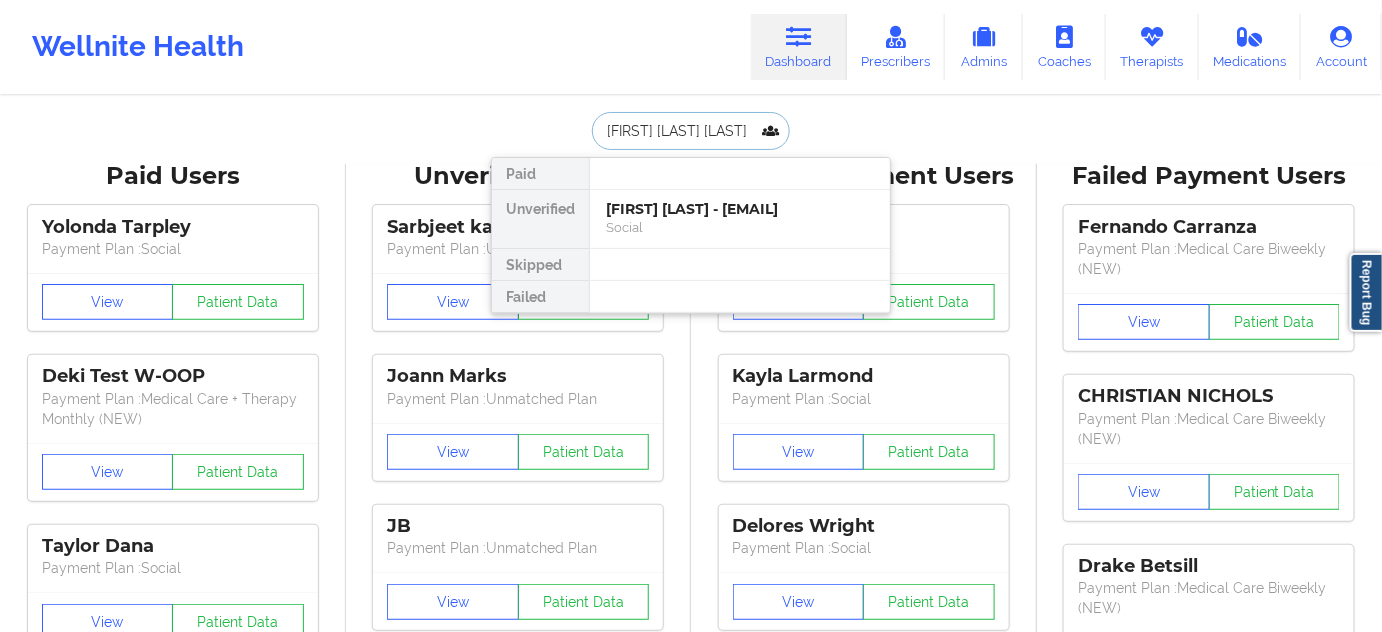 scroll, scrollTop: 0, scrollLeft: 5, axis: horizontal 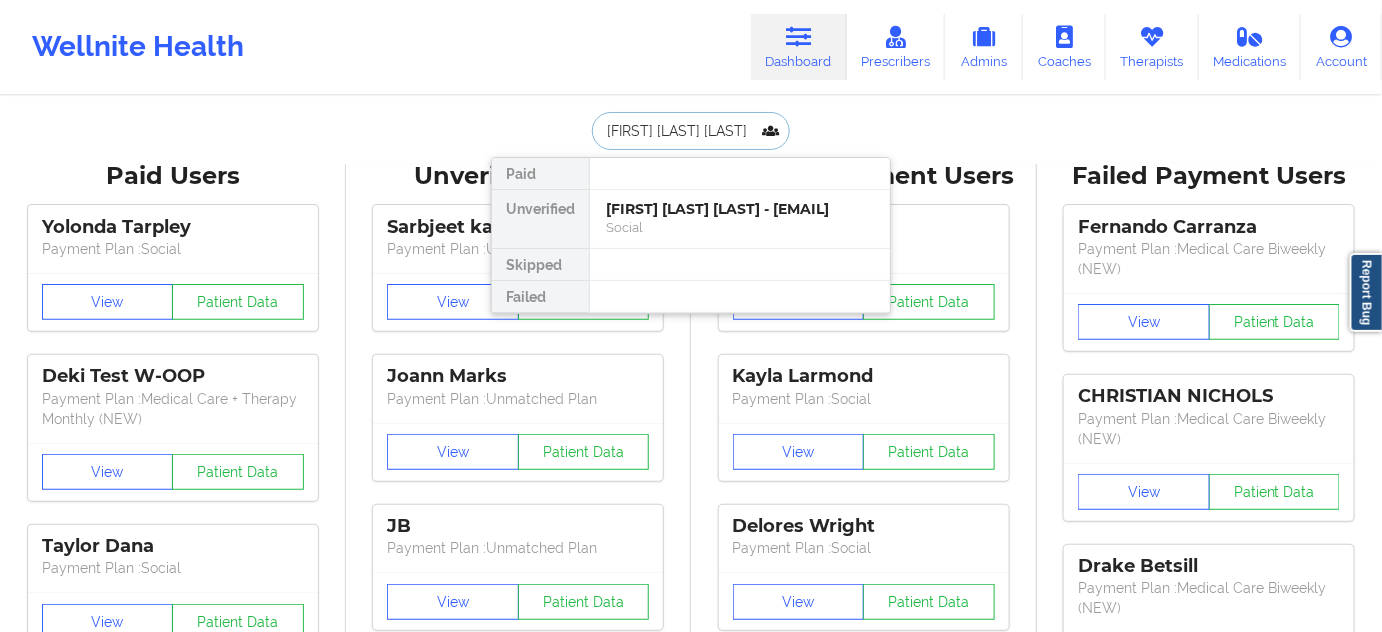 click on "[FIRST] [LAST] [LAST] - [EMAIL]" at bounding box center [740, 209] 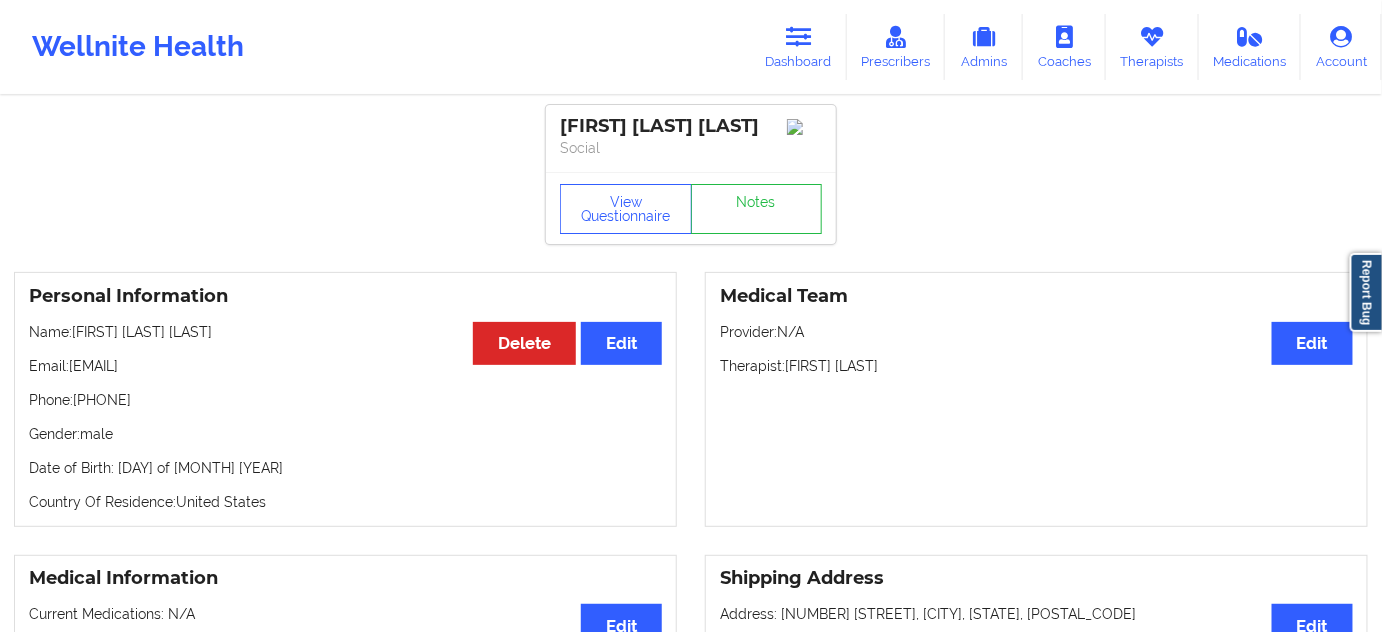 drag, startPoint x: 72, startPoint y: 390, endPoint x: 226, endPoint y: 378, distance: 154.46683 